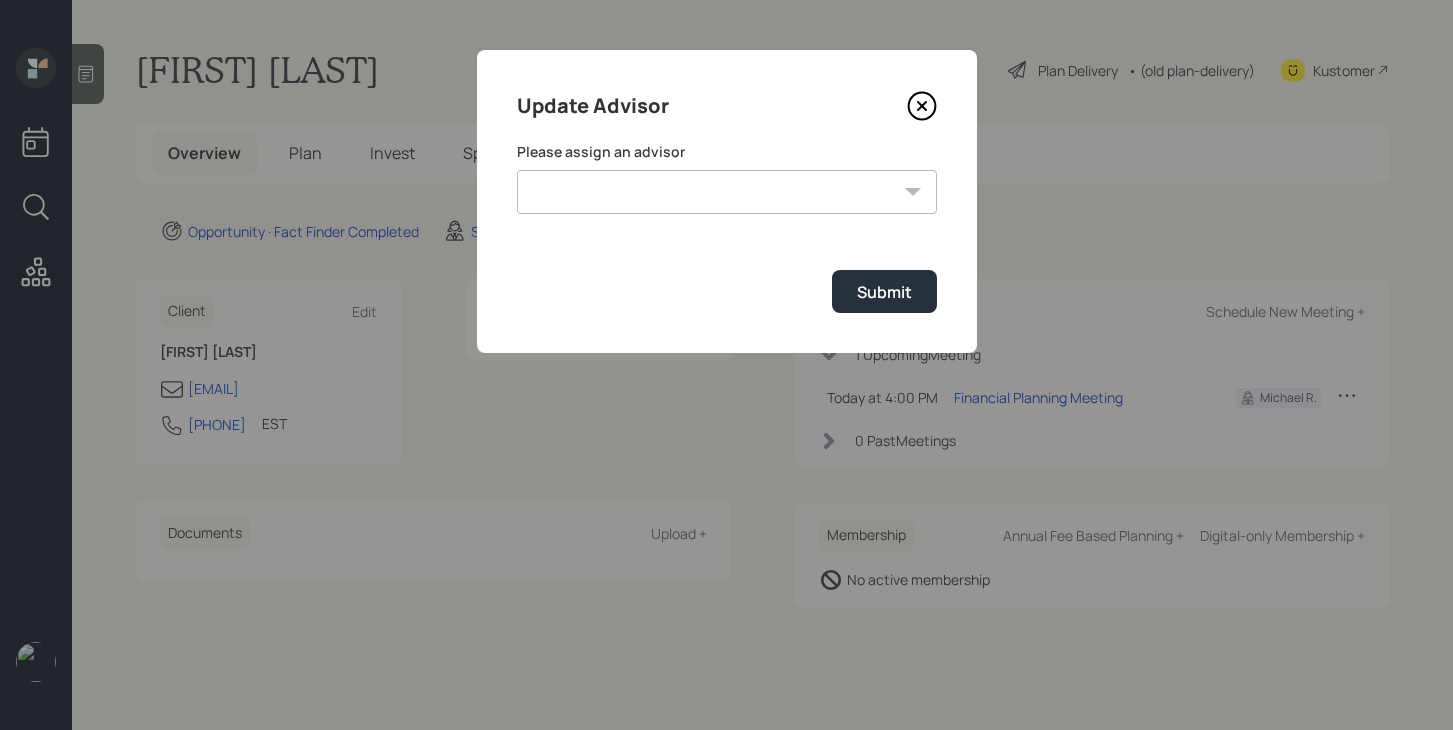 click on "Please assign an advisor" at bounding box center [727, 152] 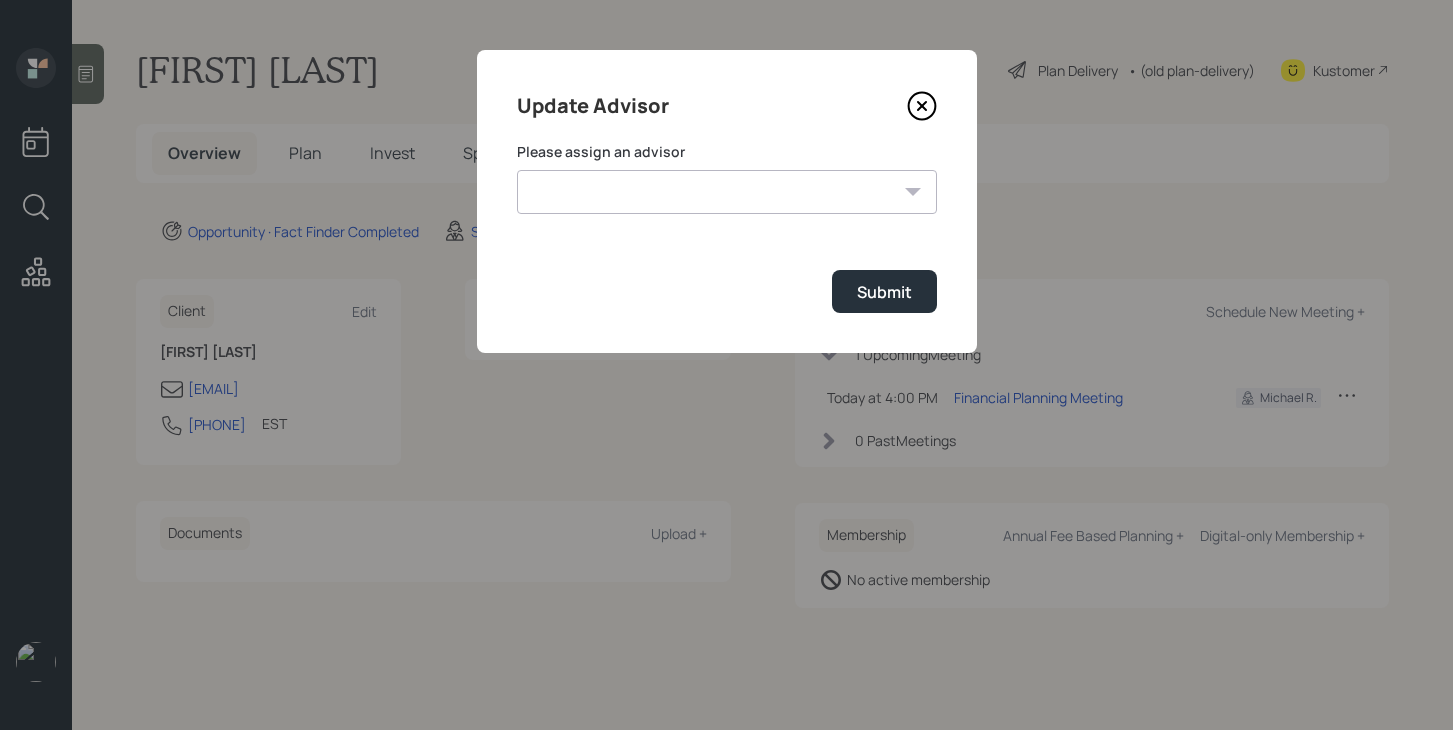 click on "Jonah Coleman Tyler End Michael Russo Treva Nostdahl Eric Schwartz James DiStasi Hunter Neumayer Sami Boghos Harrison Schaefer" at bounding box center (727, 192) 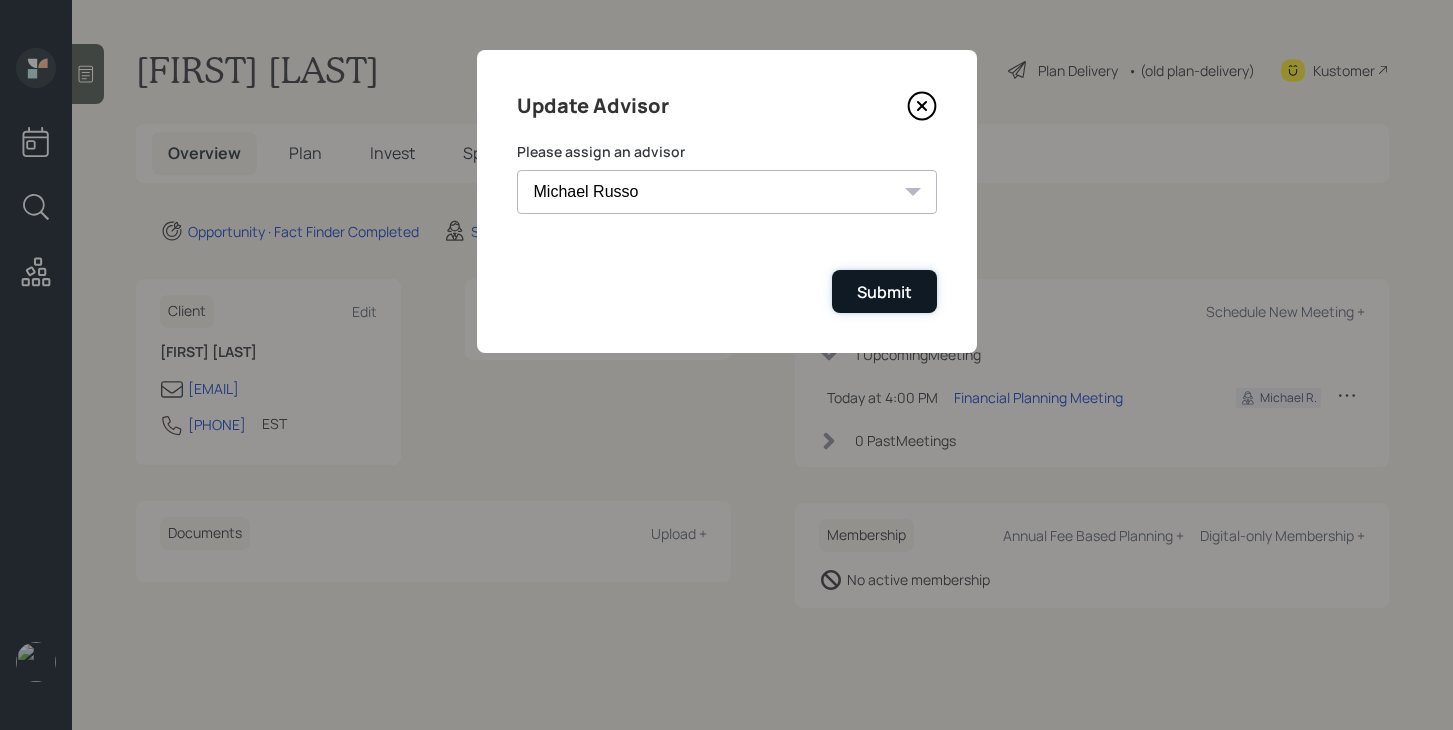 click on "Submit" at bounding box center [884, 292] 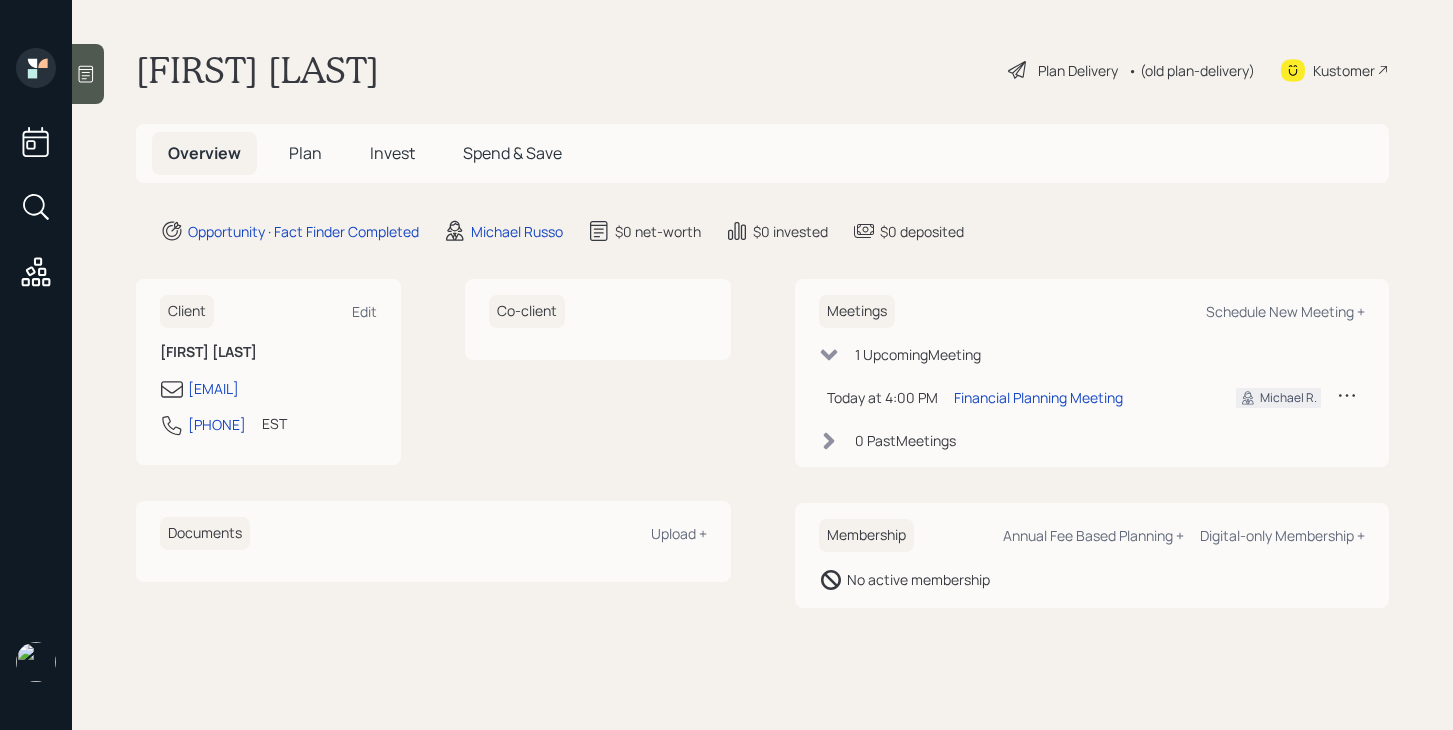 click on "Plan" at bounding box center [305, 153] 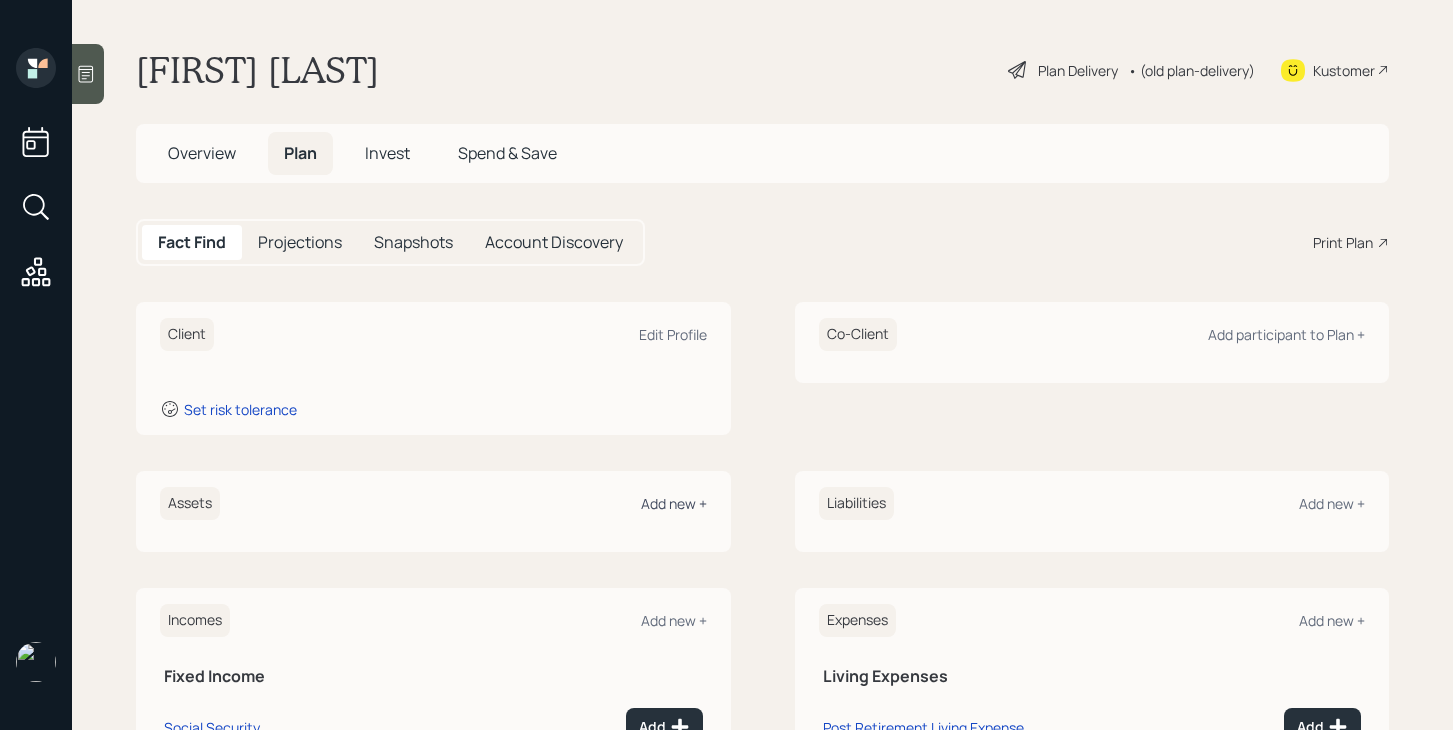 click on "Add new +" at bounding box center (673, 334) 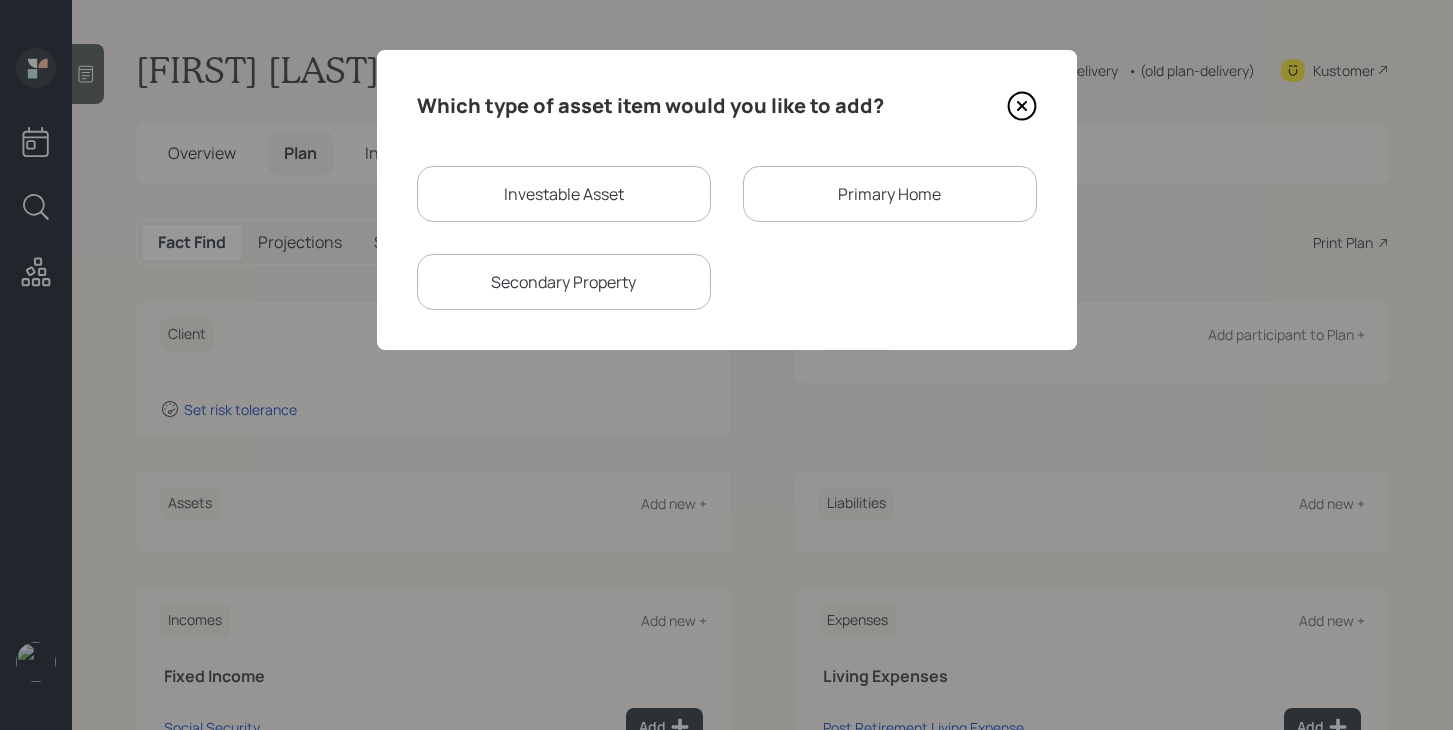 click on "Investable Asset" at bounding box center [564, 194] 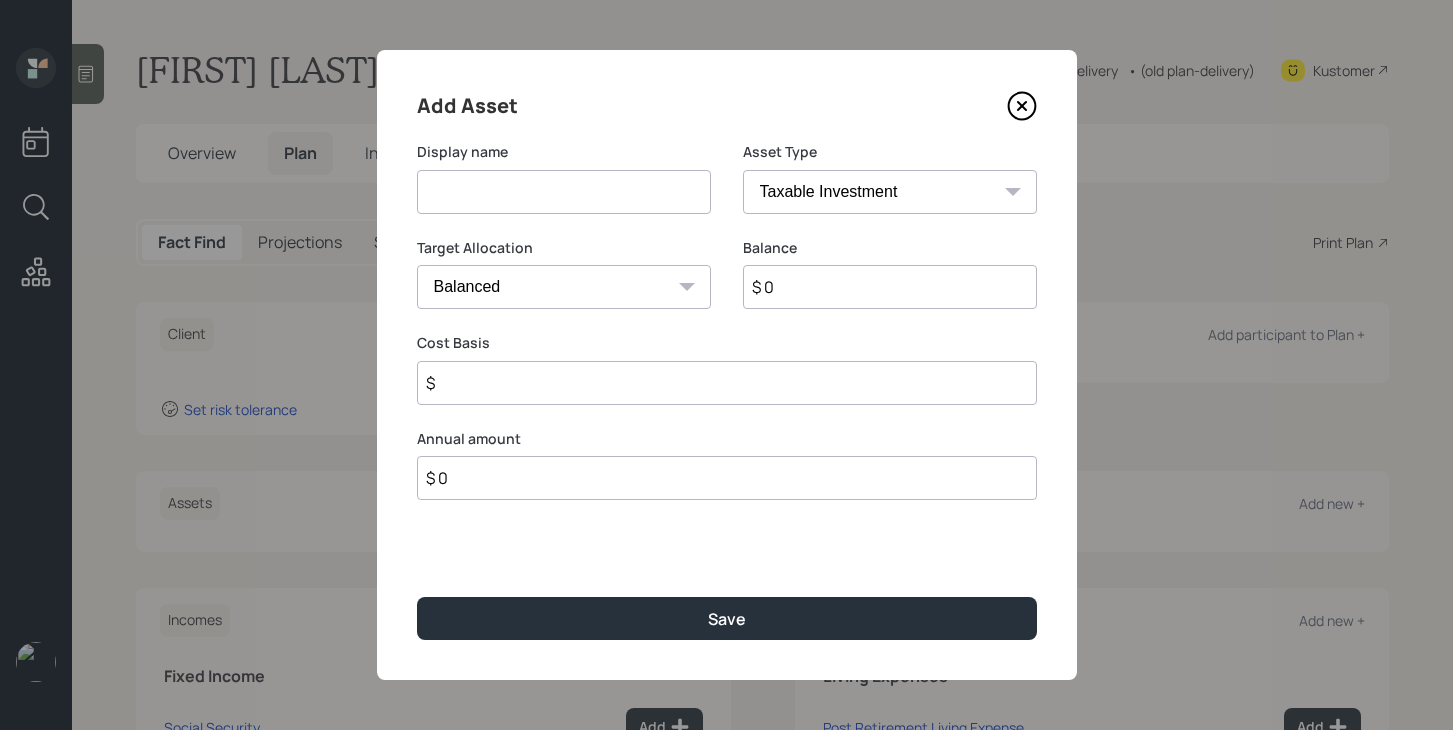 click at bounding box center [564, 192] 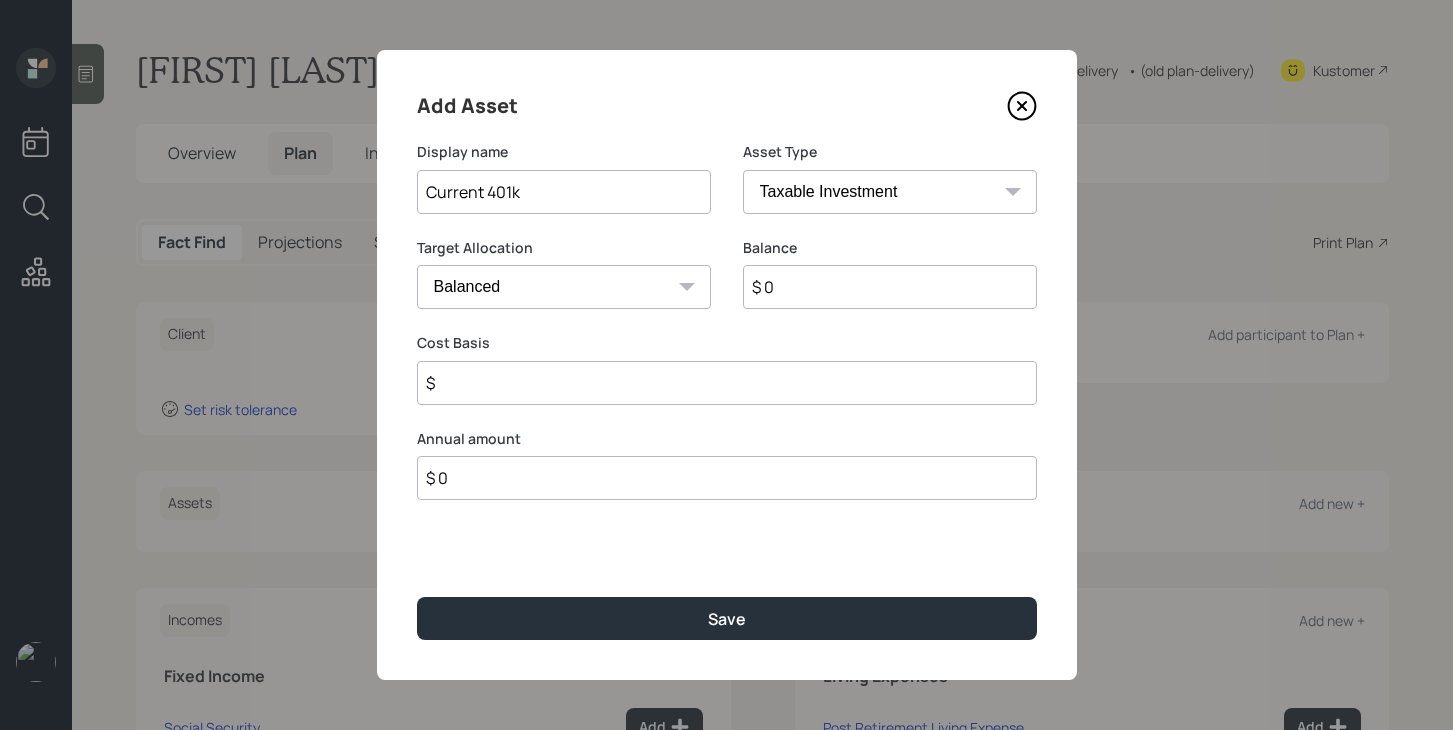 type on "Current 401k" 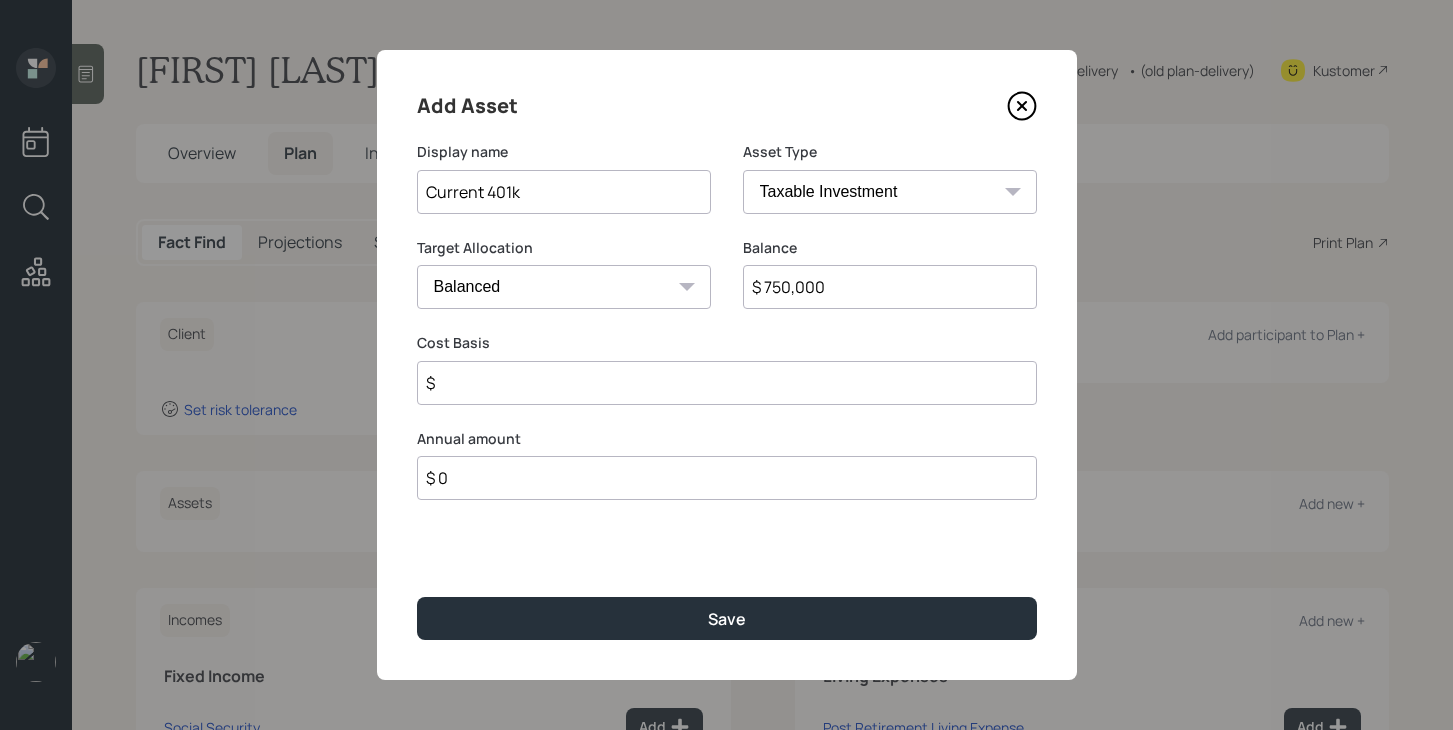 type on "$ 750,000" 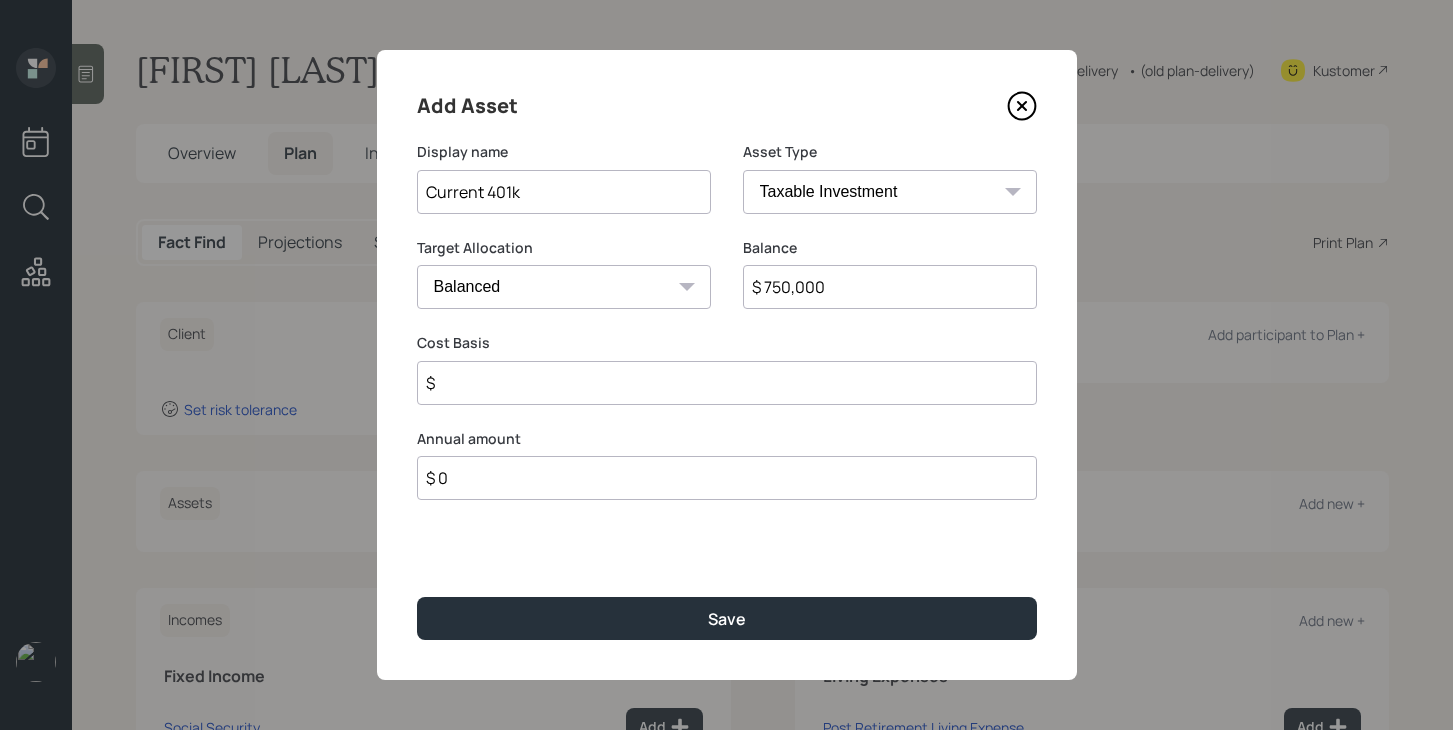 click on "SEP IRA IRA Roth IRA 401(k) Roth 401(k) 403(b) Roth 403(b) 457(b) Roth 457(b) Health Savings Account 529 Taxable Investment Checking / Savings Emergency Fund" at bounding box center [890, 192] 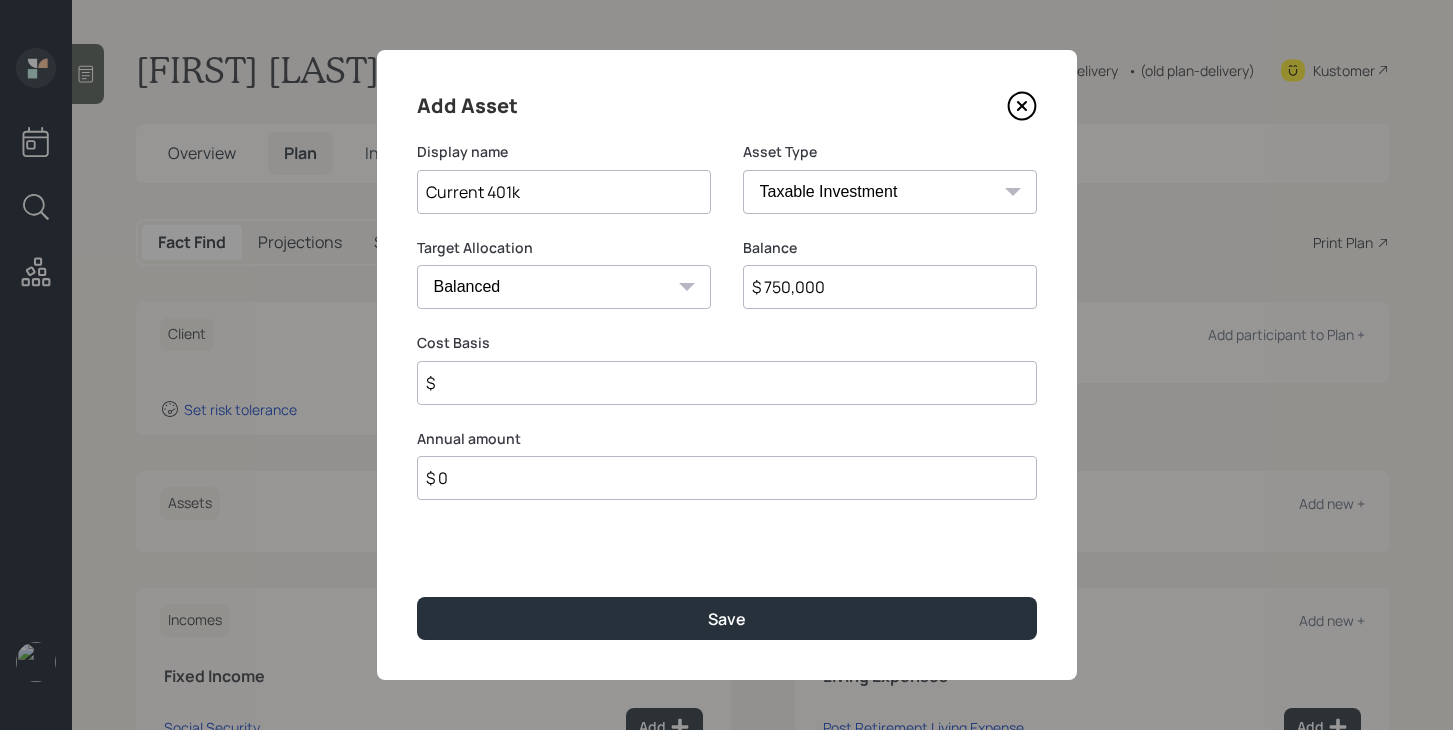select on "company_sponsored" 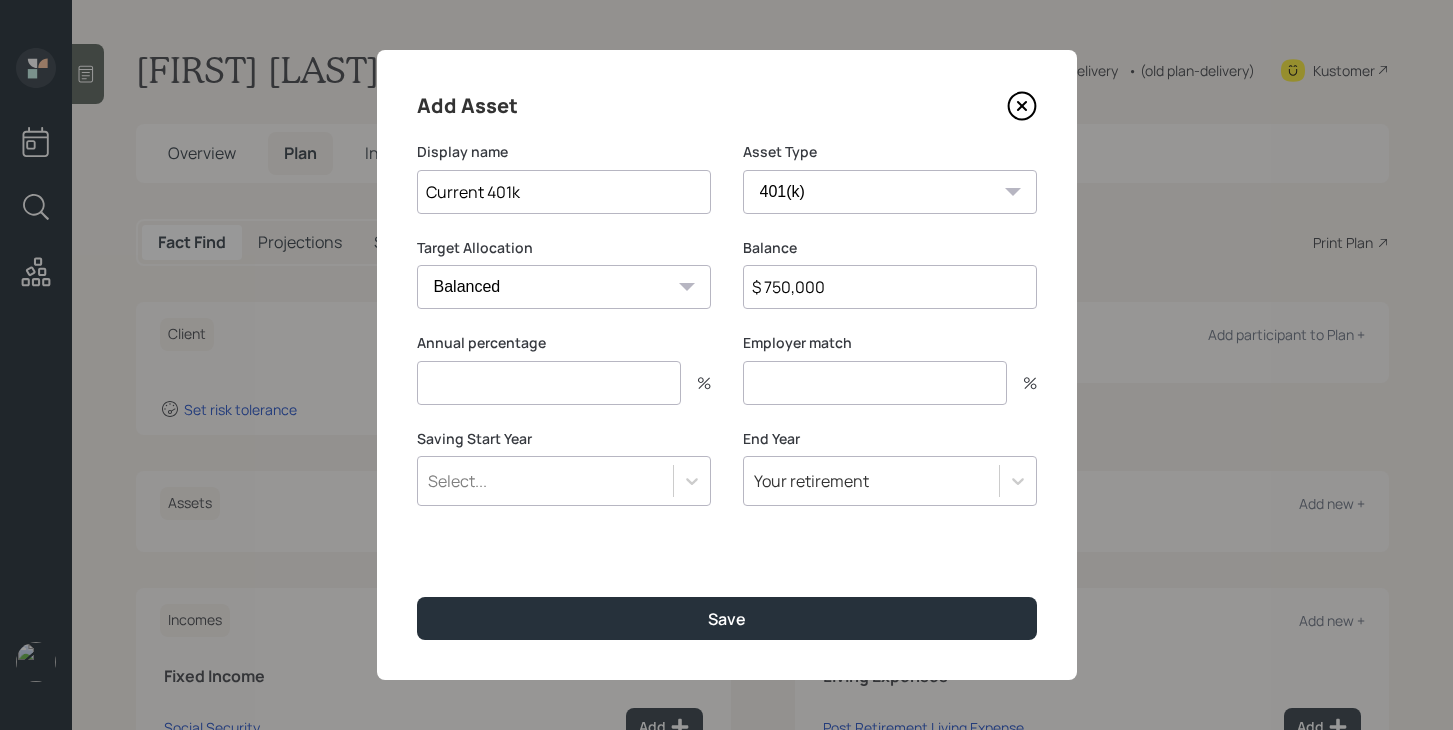 click at bounding box center (875, 383) 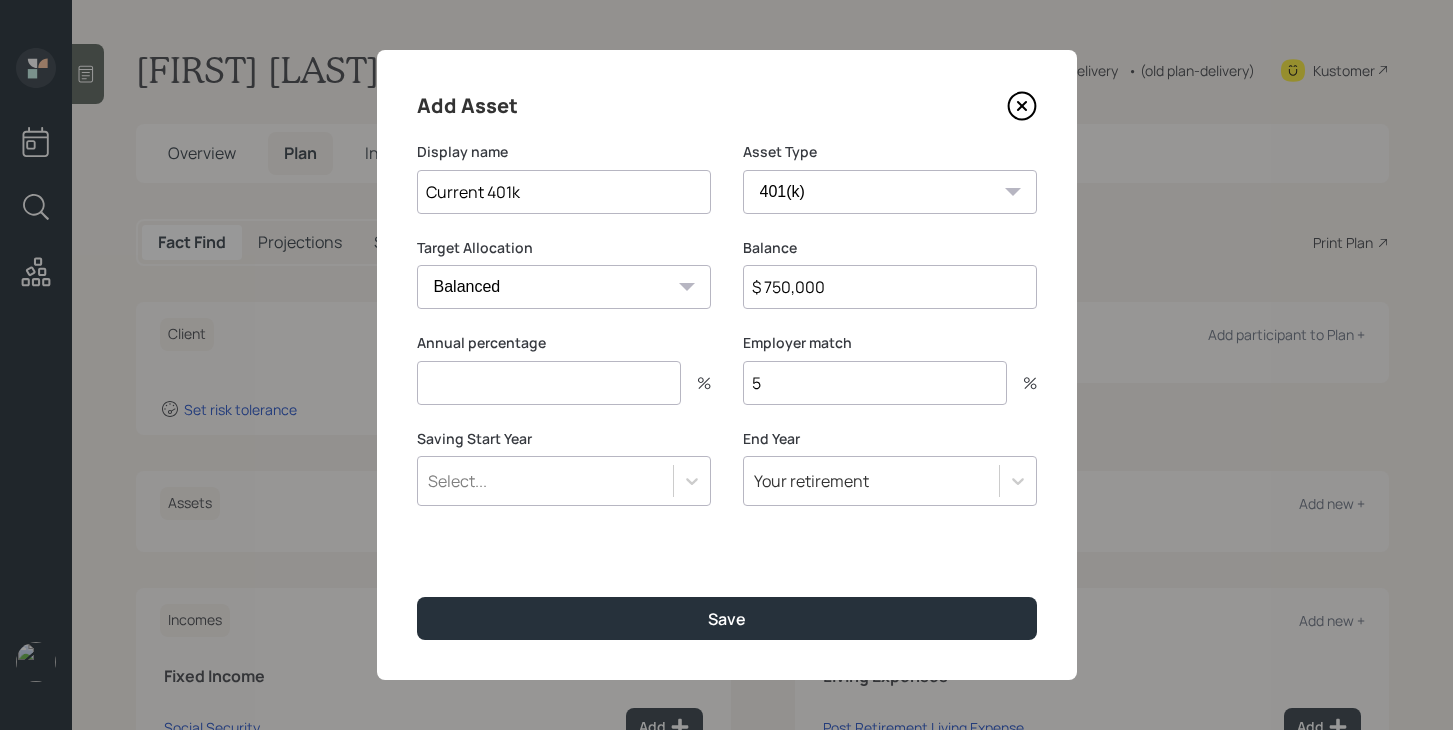 type on "5" 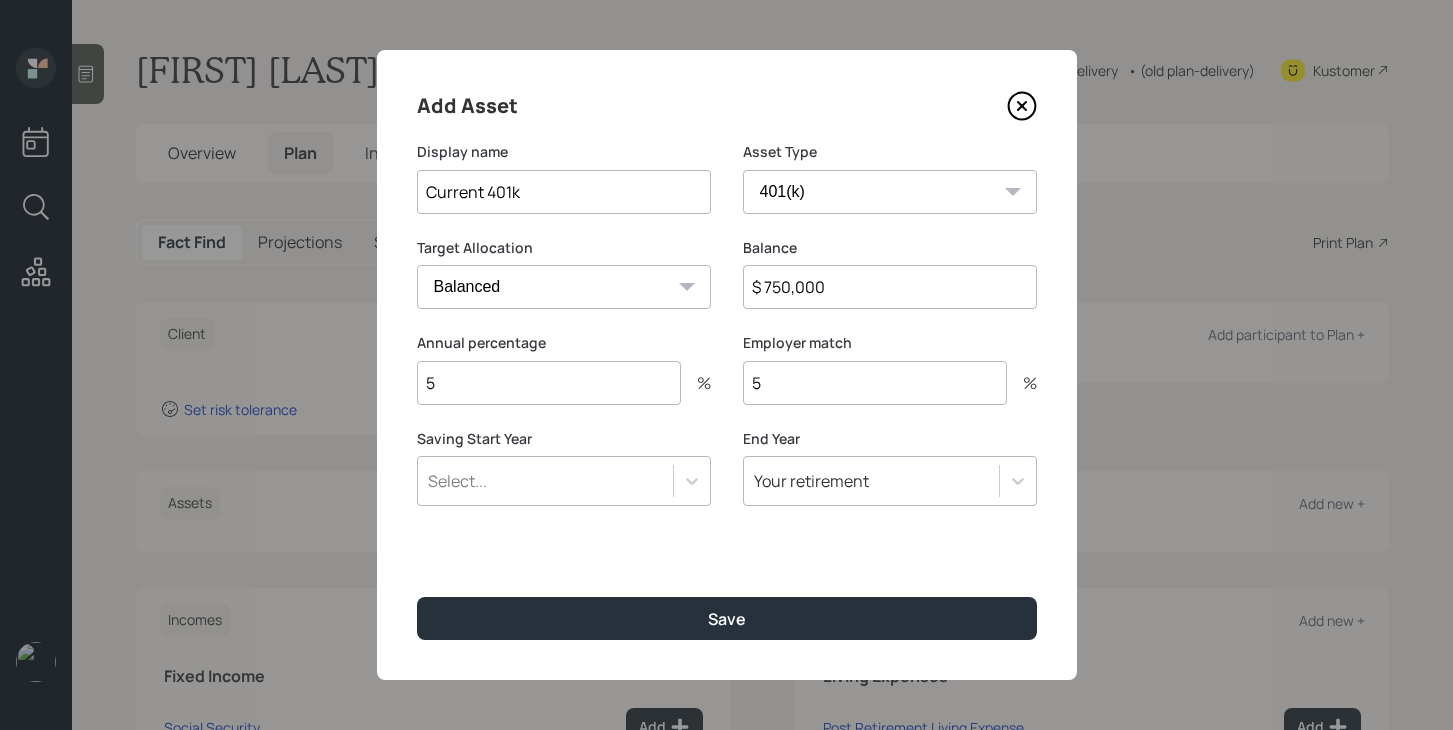 type on "5" 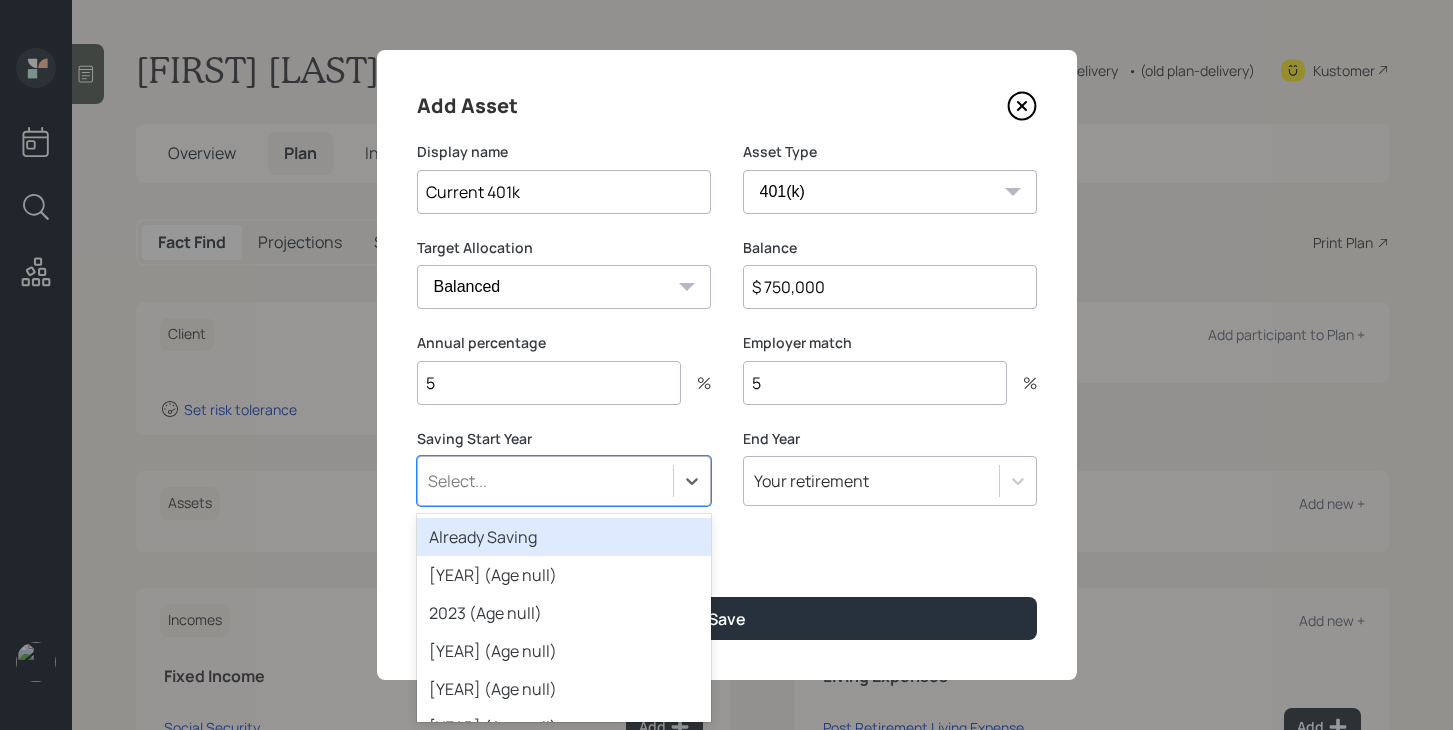 click on "Already Saving" at bounding box center [564, 537] 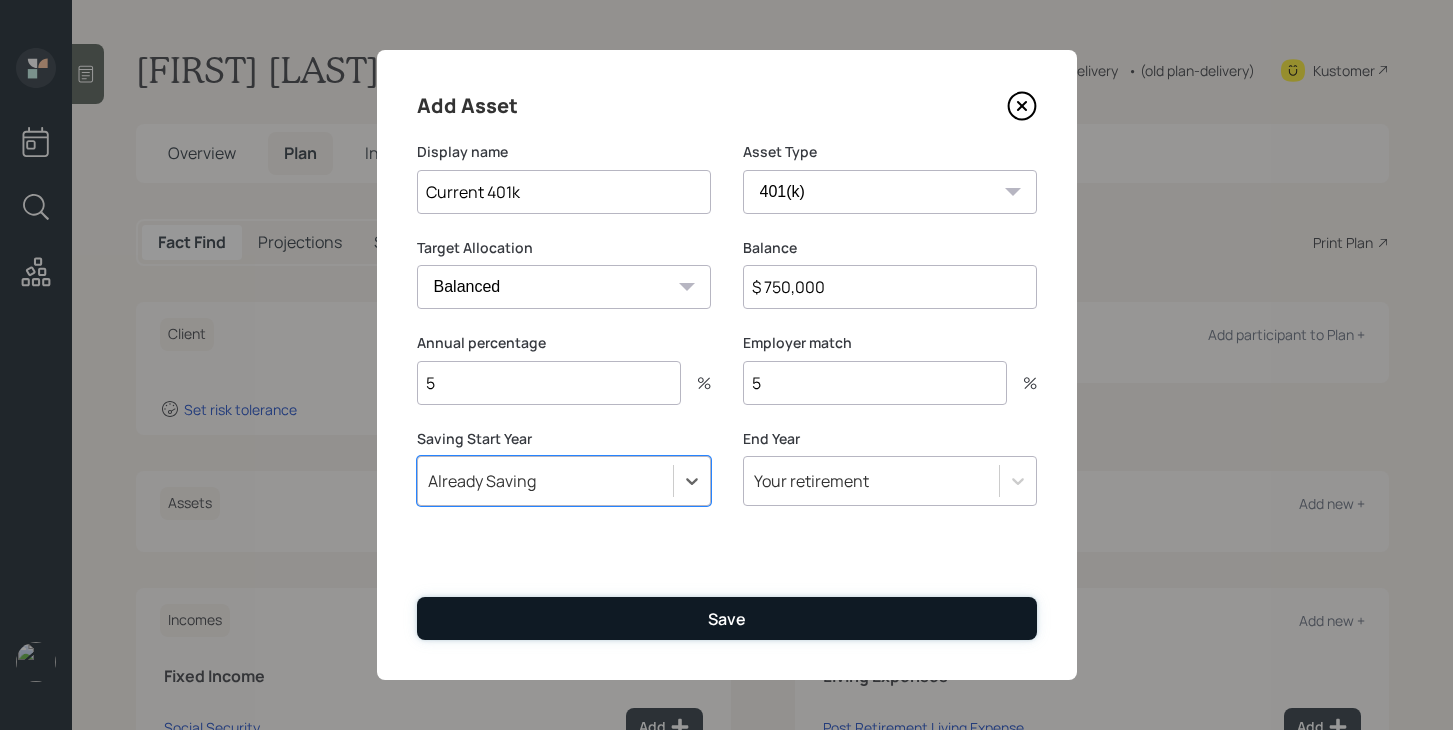click on "Save" at bounding box center (727, 618) 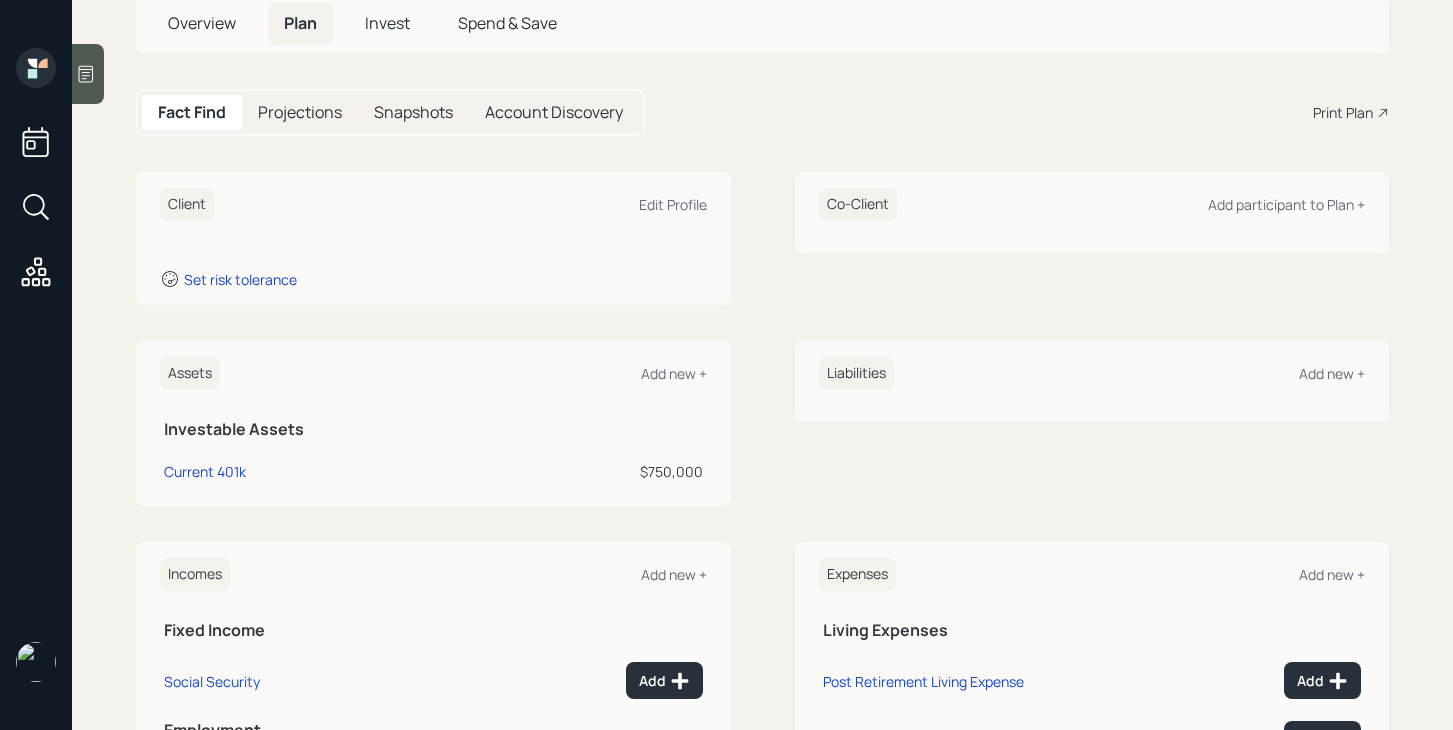 scroll, scrollTop: 260, scrollLeft: 0, axis: vertical 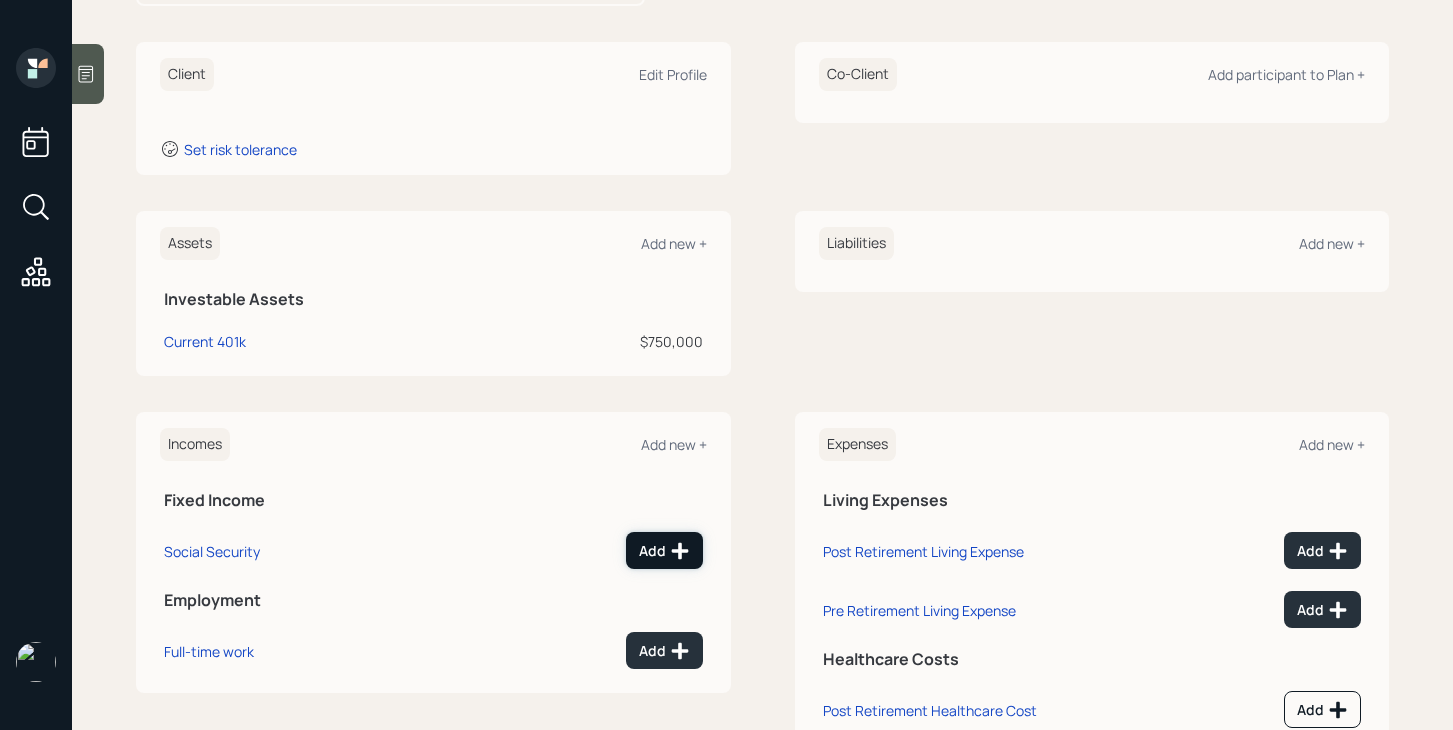 click at bounding box center [680, 551] 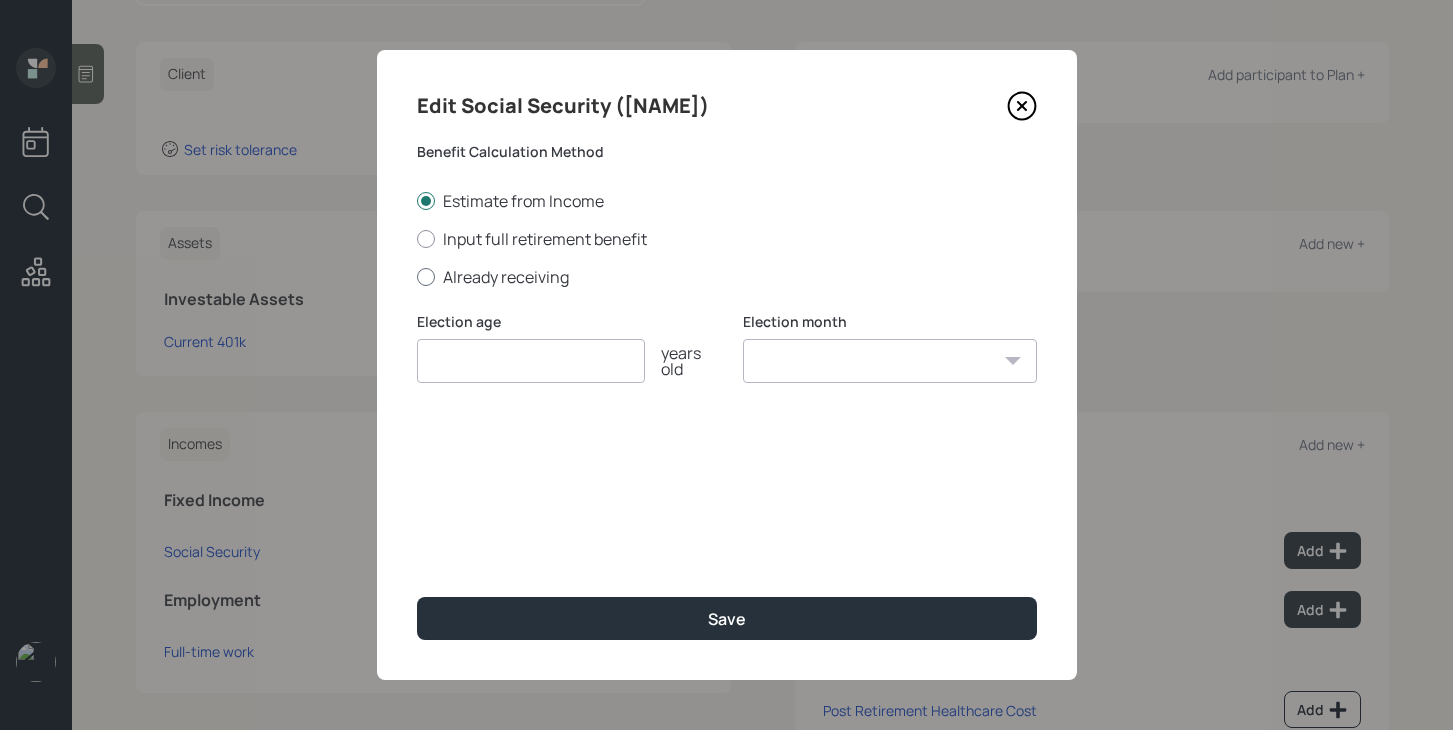 click on "Already receiving" at bounding box center (727, 277) 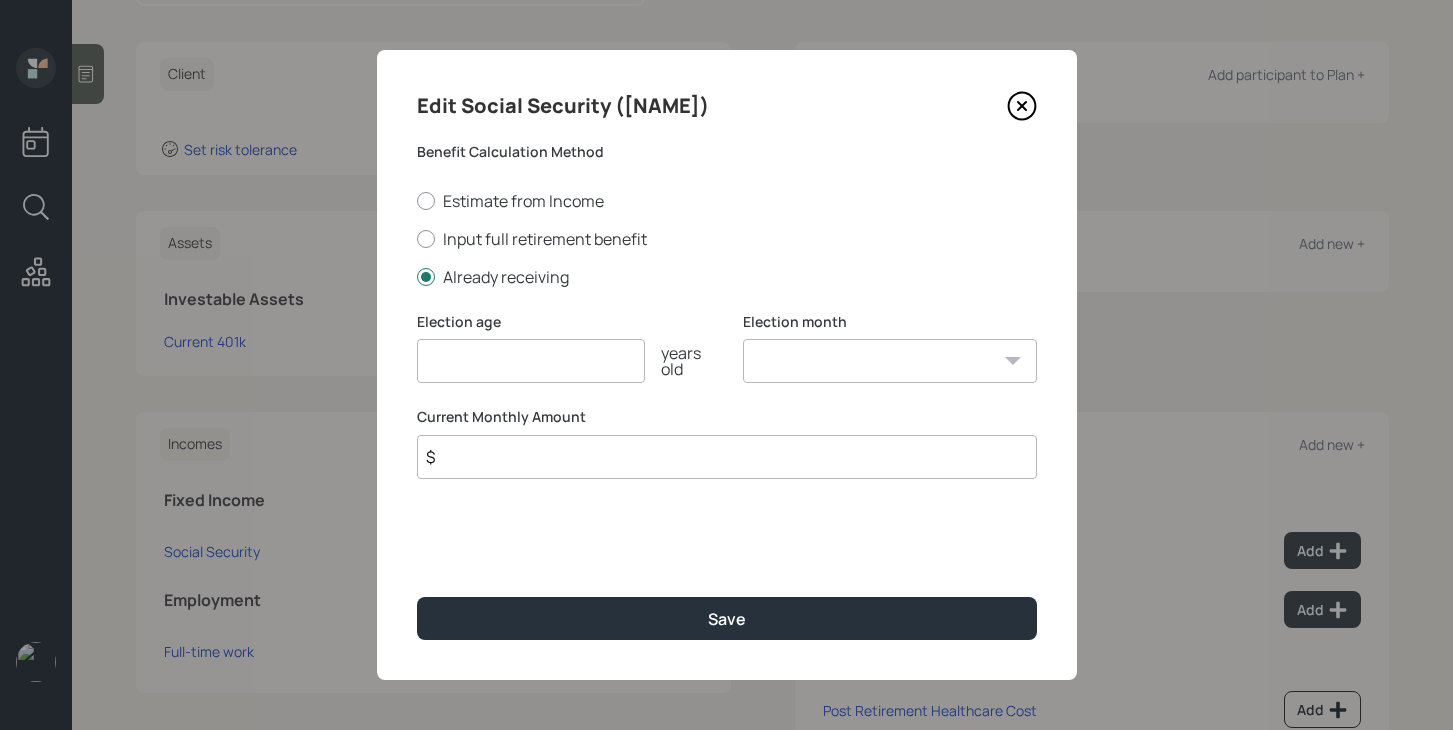 click at bounding box center [531, 361] 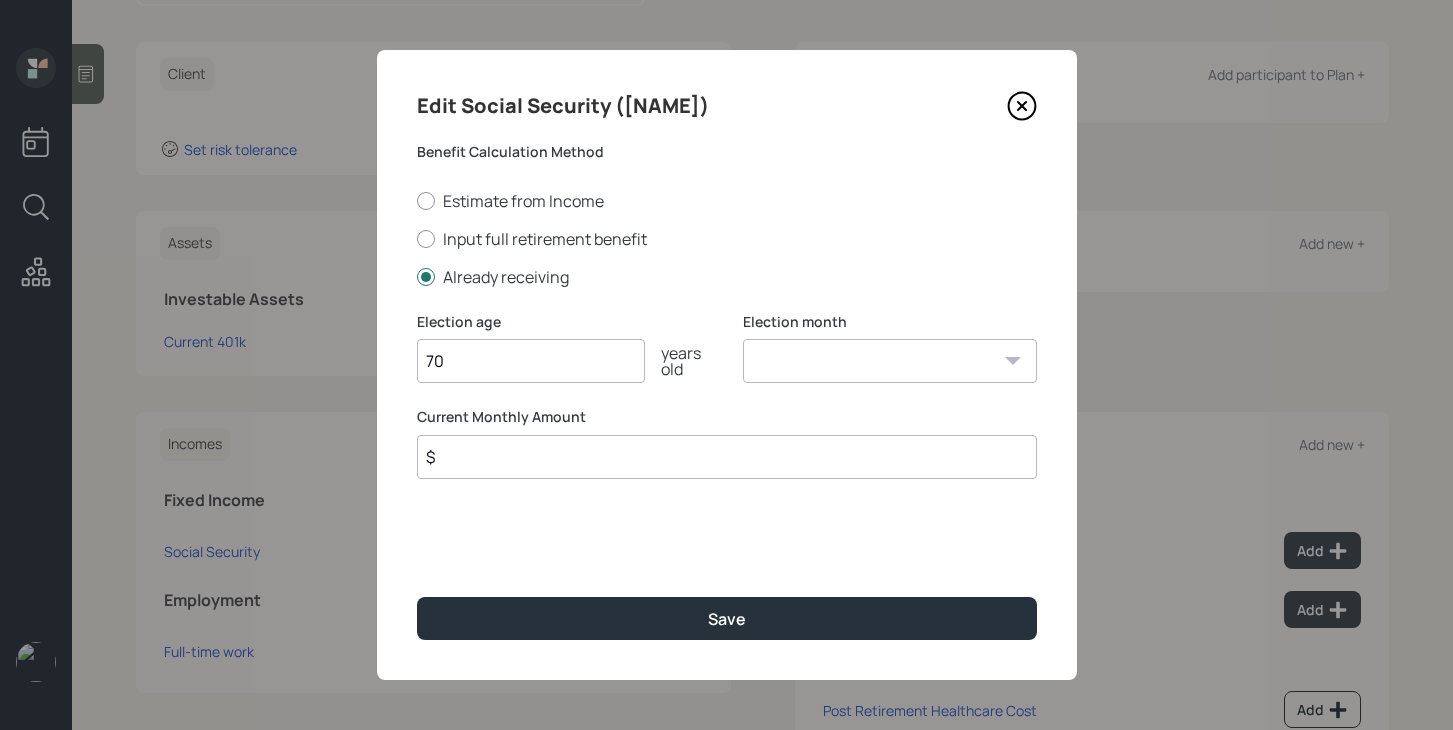 type on "70" 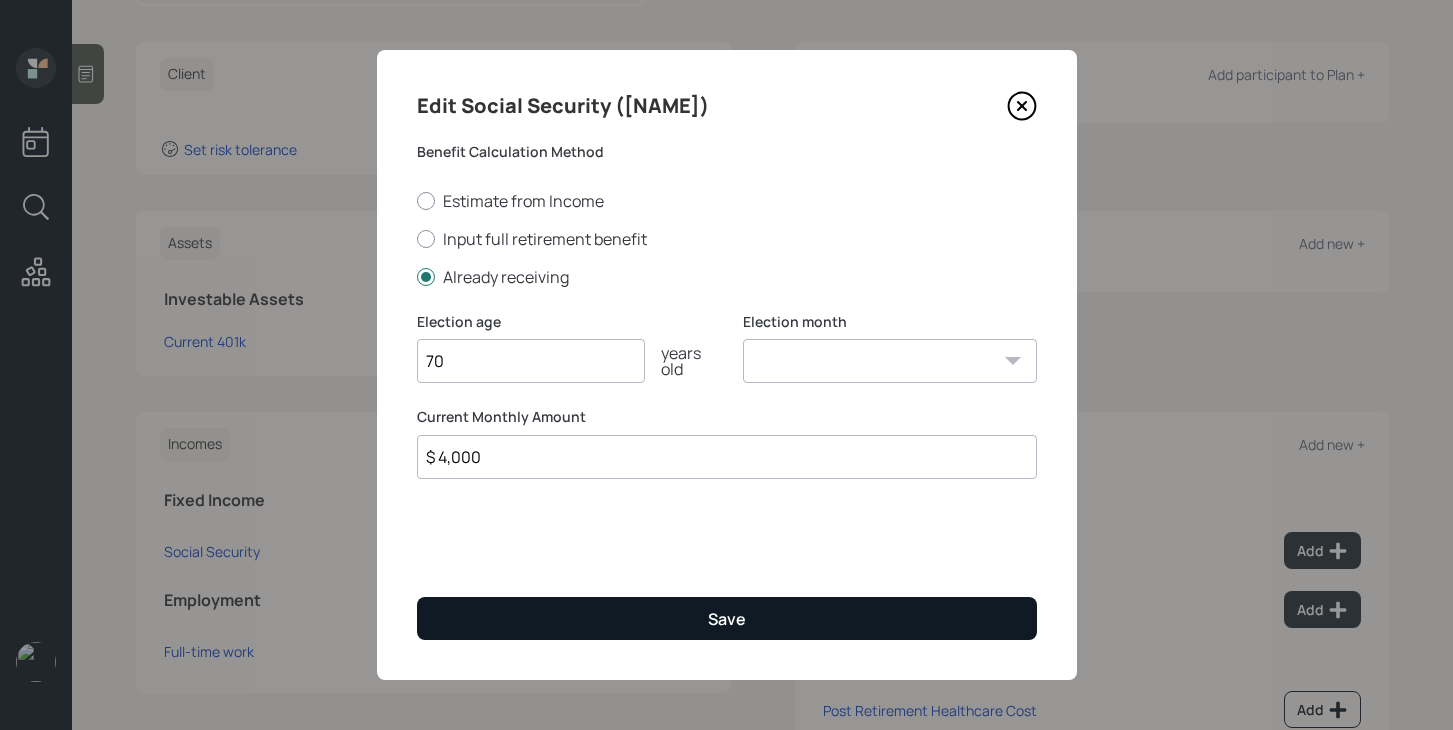 type on "$ 4,000" 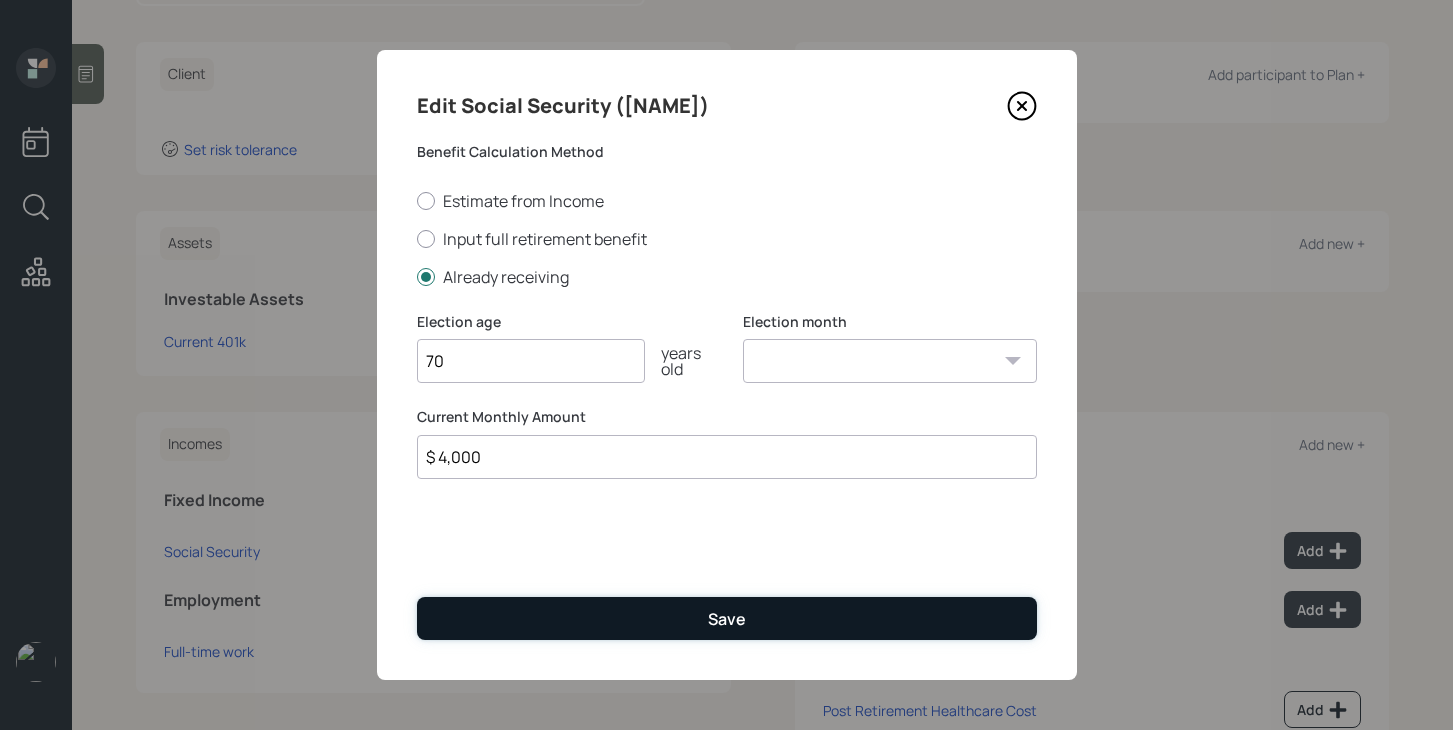click on "Save" at bounding box center (727, 618) 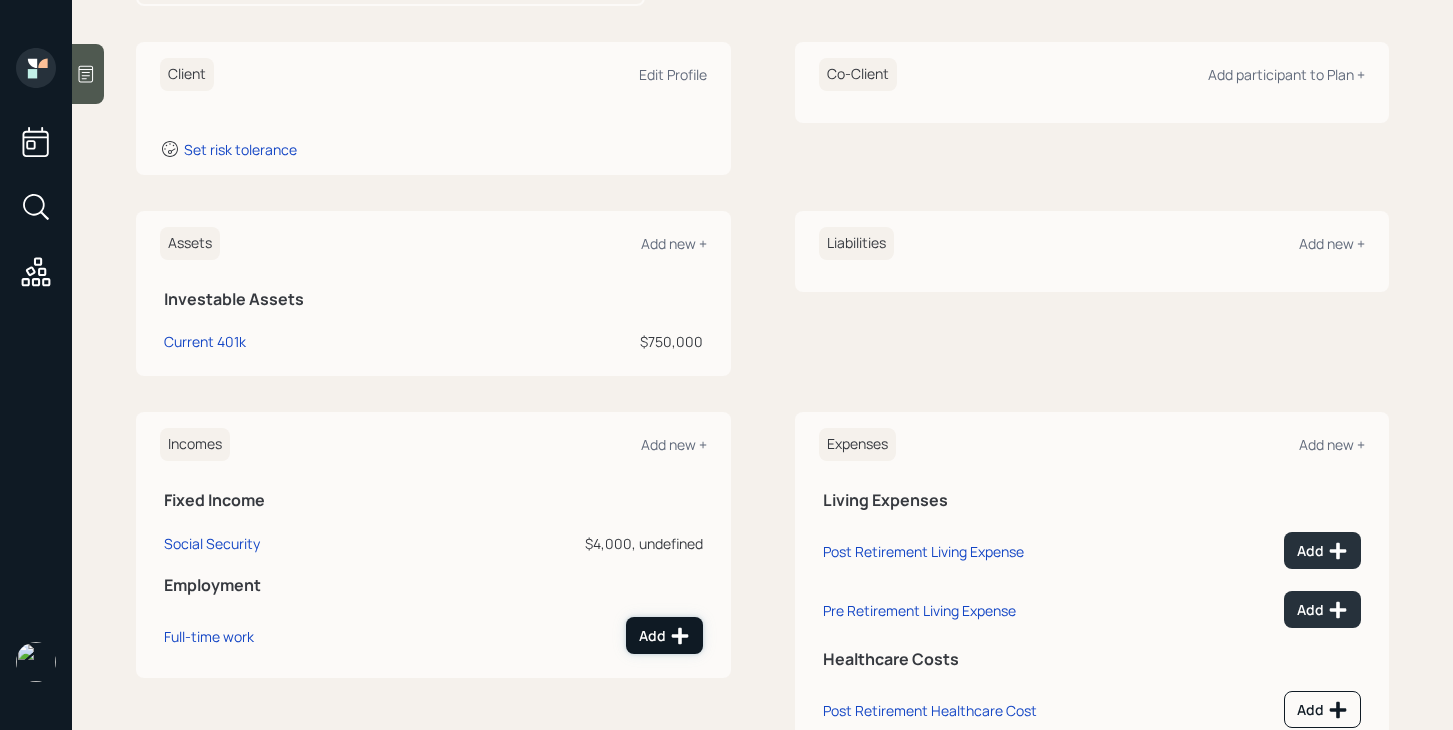 click on "Add" at bounding box center (664, 636) 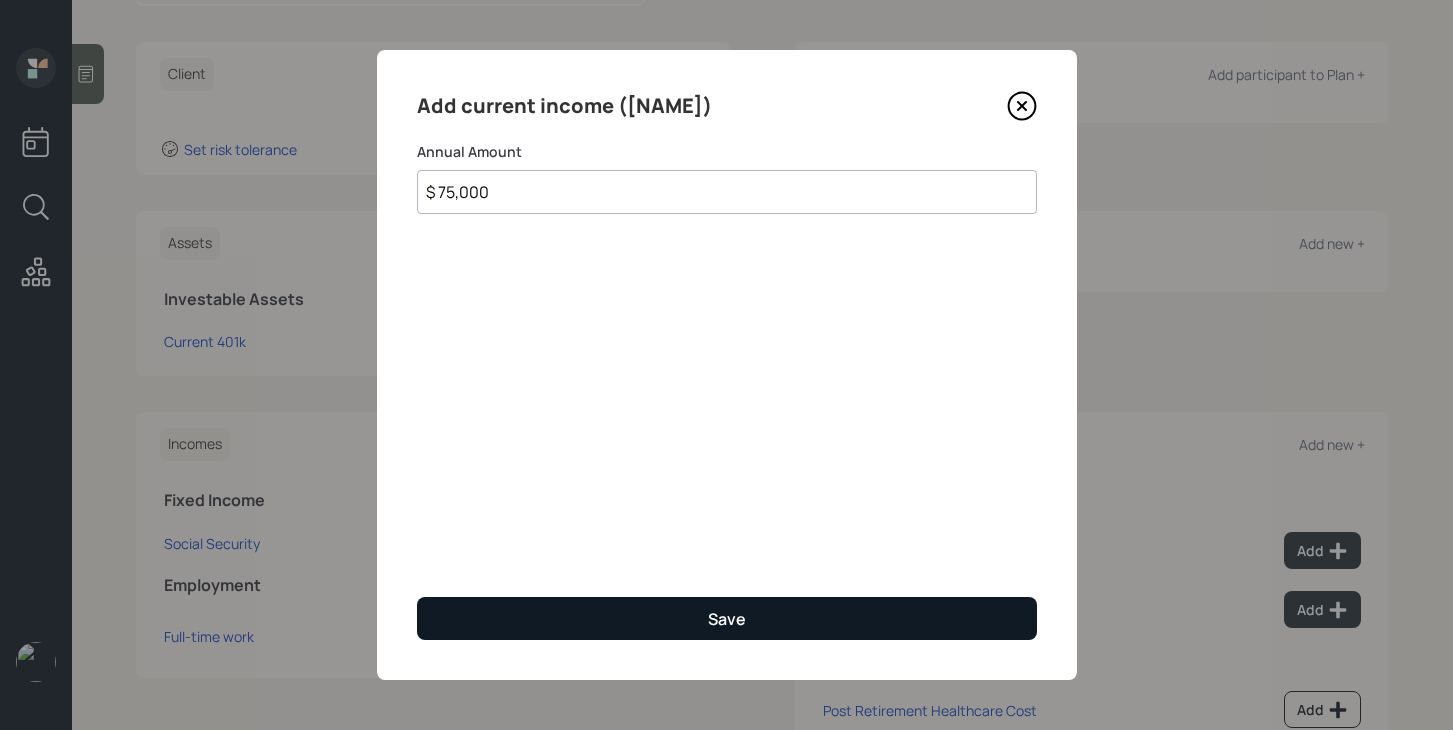 type on "$ 75,000" 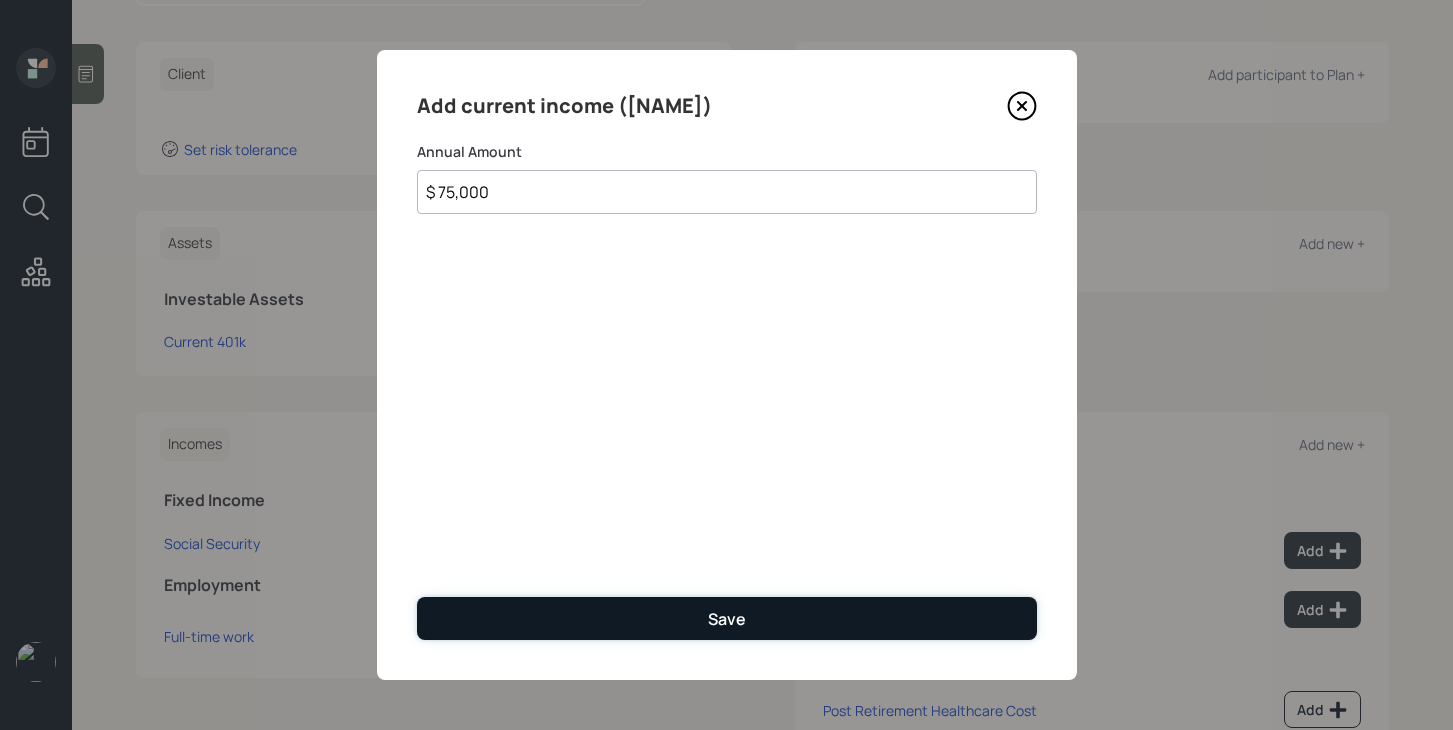 click on "Save" at bounding box center [727, 618] 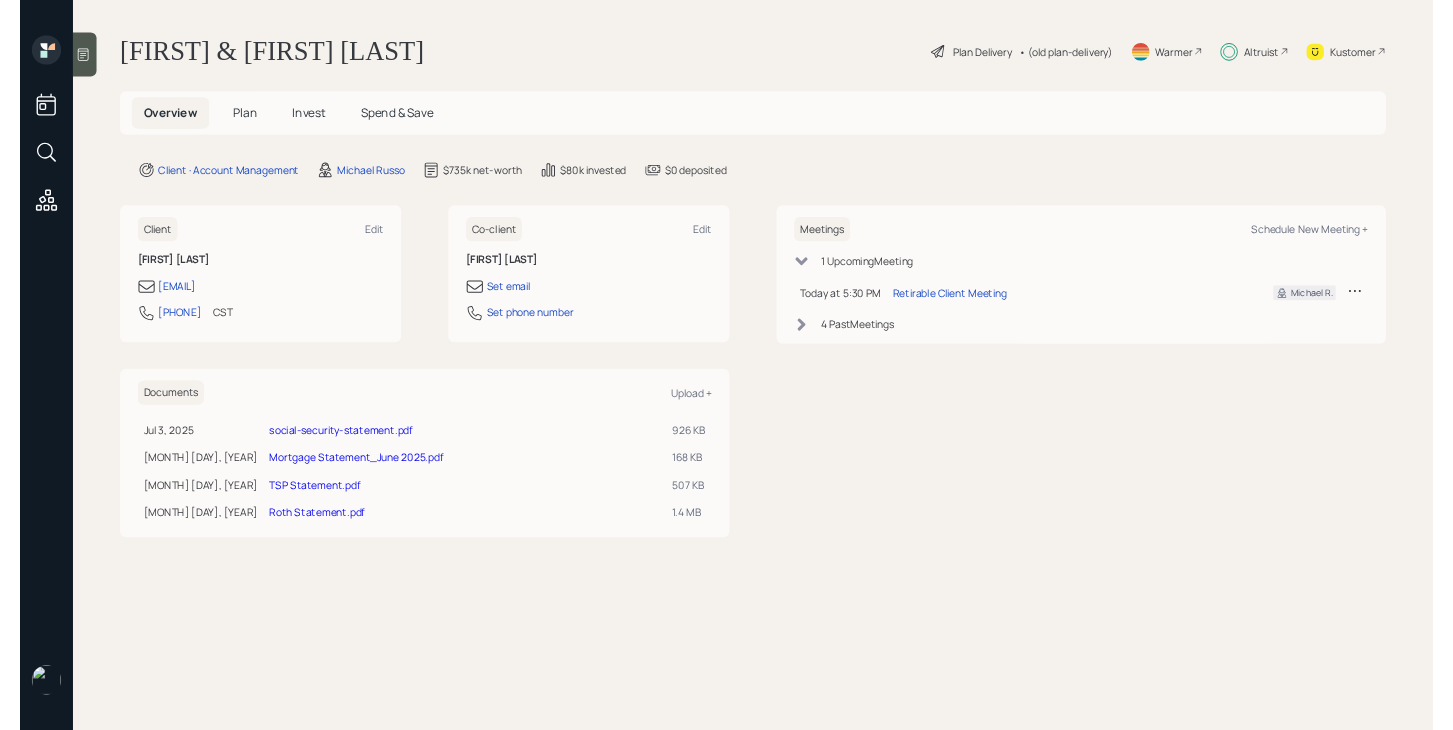 scroll, scrollTop: 0, scrollLeft: 0, axis: both 